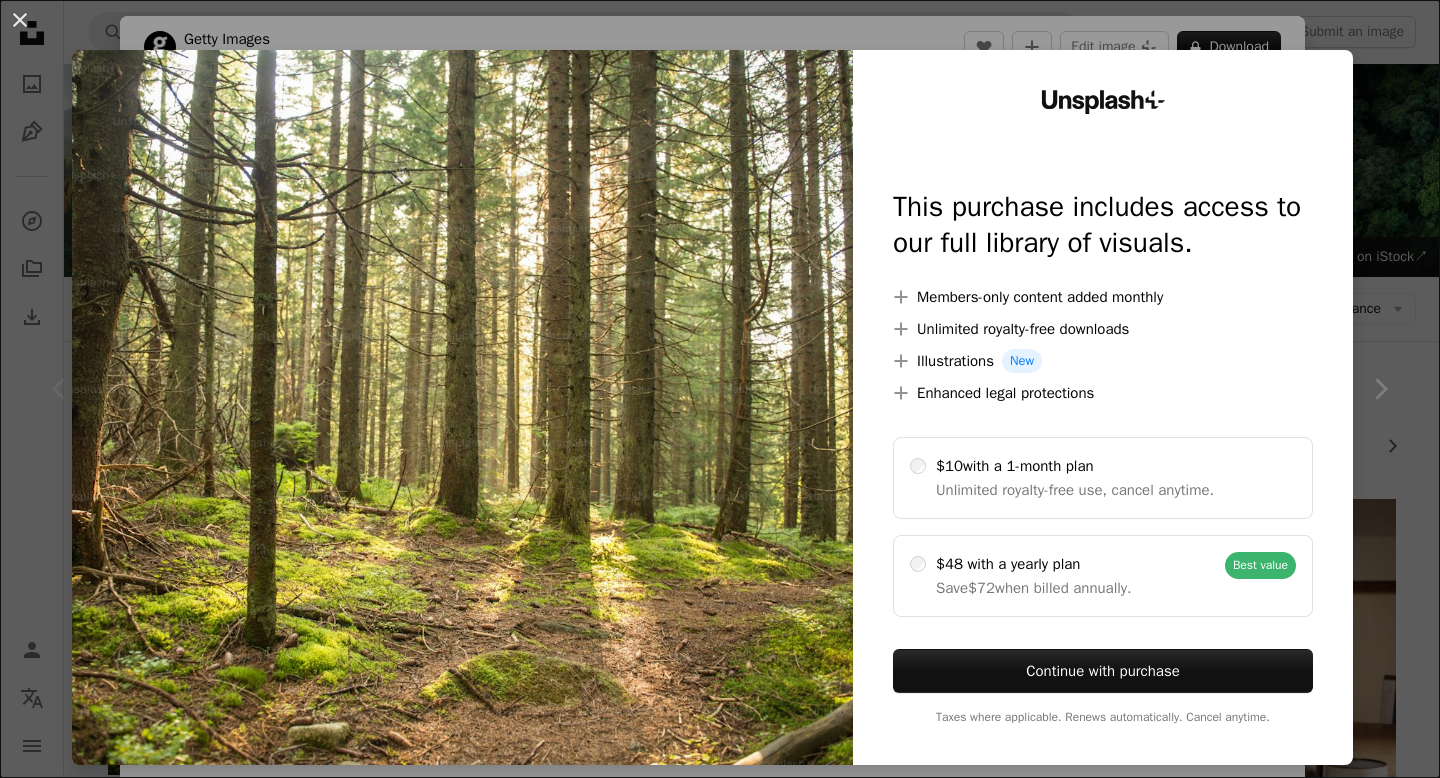 scroll, scrollTop: 117, scrollLeft: 0, axis: vertical 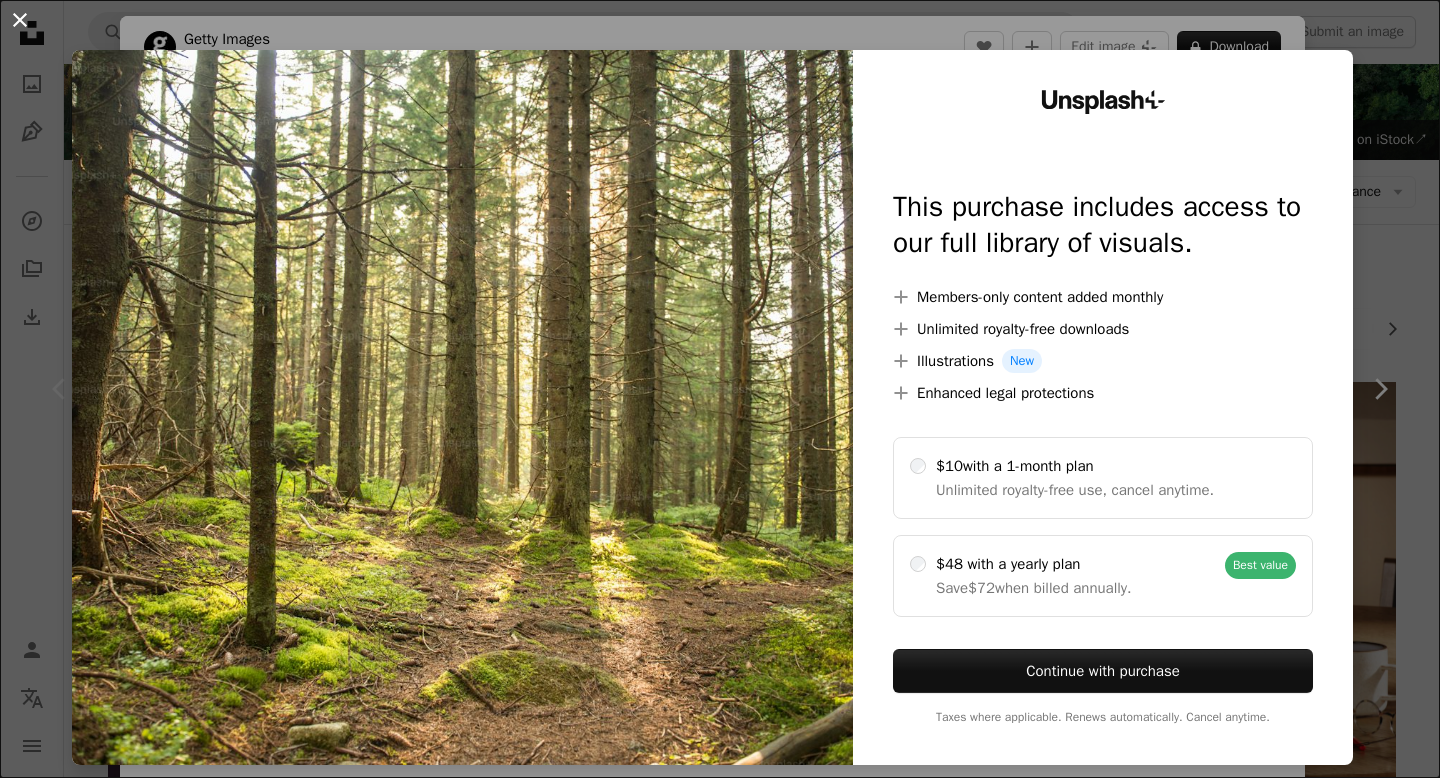 click on "An X shape" at bounding box center [20, 20] 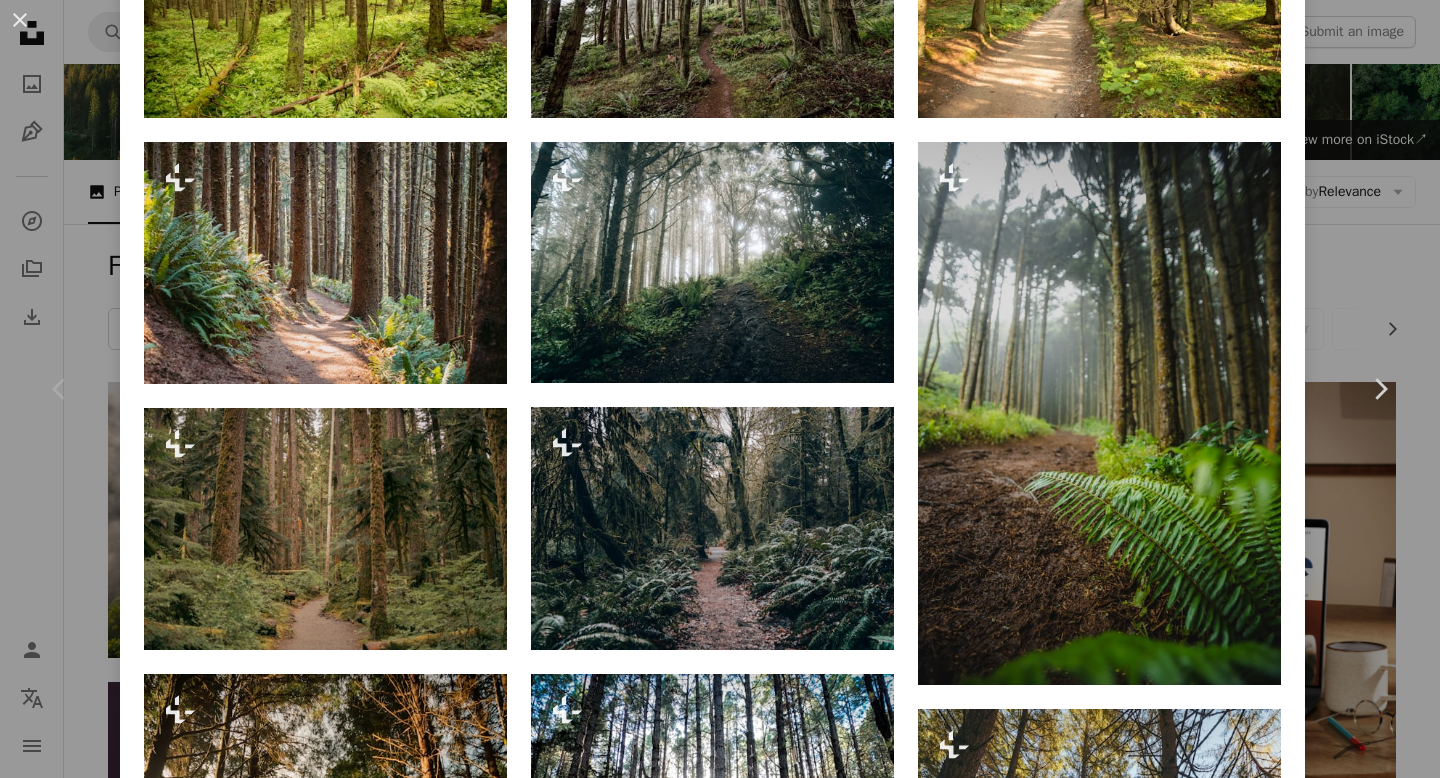 scroll, scrollTop: 1610, scrollLeft: 0, axis: vertical 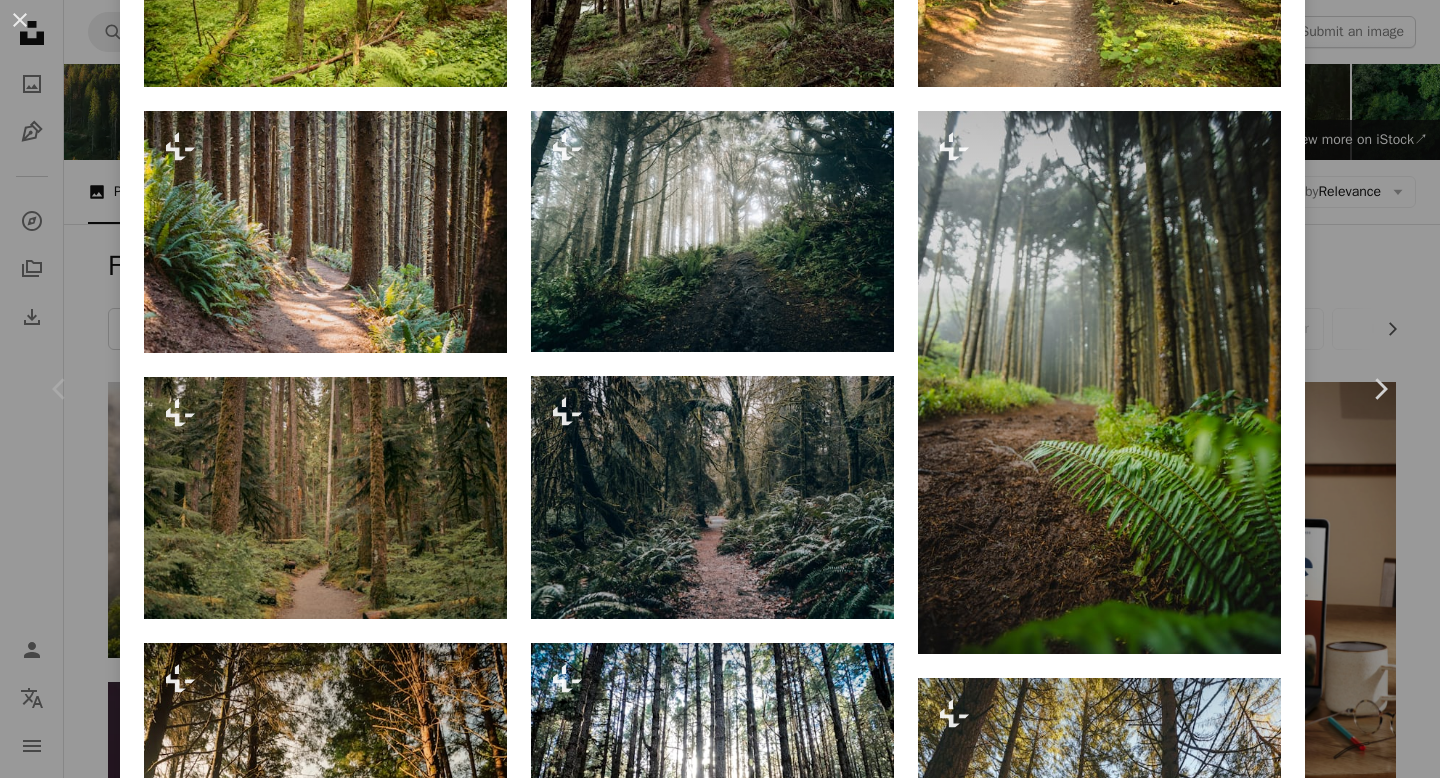 click on "An X shape Chevron left Chevron right Getty Images For  Unsplash+ A heart A plus sign Edit image   Plus sign for Unsplash+ A lock   Download Zoom in A forward-right arrow Share More Actions Calendar outlined Published on  [DATE], [YEAR] Safety Licensed under the  Unsplash+ License forest summer photography environment sunlight moss sunny tree trunk [LOCATION] springtime no people public park beauty in nature rural scene tranquil scene national landmark Public domain images From this series Plus sign for Unsplash+ Plus sign for Unsplash+ Related images Plus sign for Unsplash+ A heart A plus sign Getty Images For  Unsplash+ A lock   Download Plus sign for Unsplash+ A heart A plus sign [FIRST] [LAST] For  Unsplash+ A lock   Download Plus sign for Unsplash+ A heart A plus sign [FIRST] [LAST] For  Unsplash+ A lock   Download Plus sign for Unsplash+ A heart A plus sign [FIRST] [LAST] For  Unsplash+ A lock   Download A heart A plus sign" at bounding box center (720, 389) 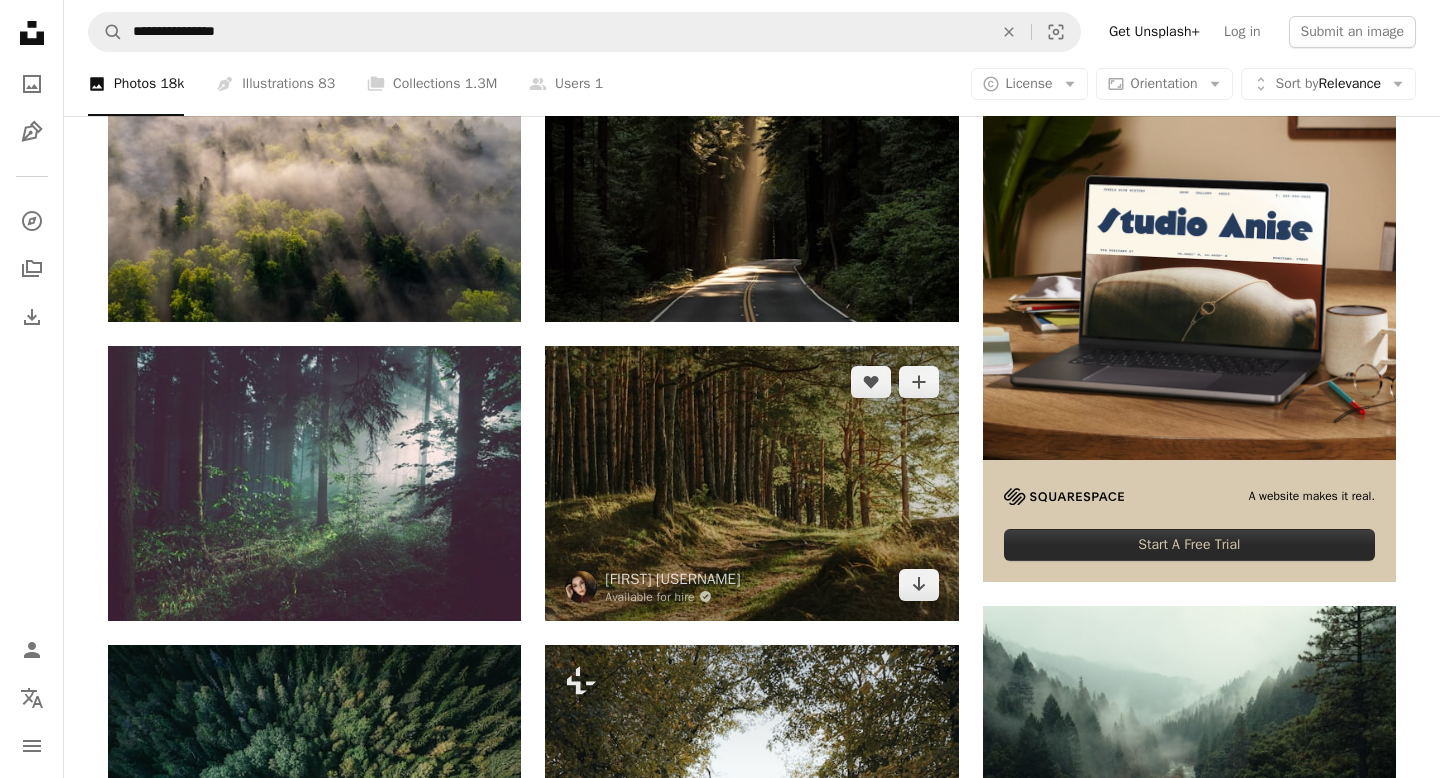 scroll, scrollTop: 420, scrollLeft: 0, axis: vertical 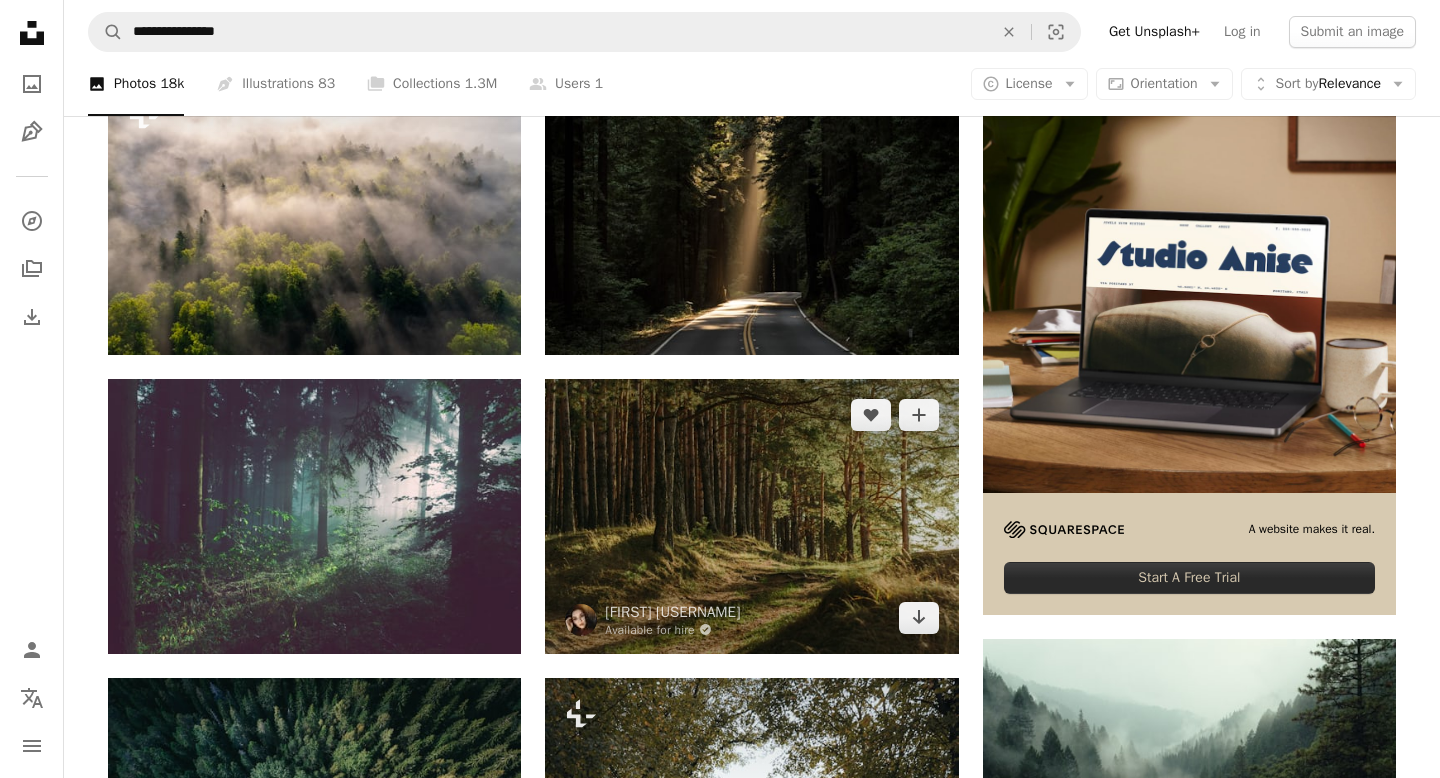 click at bounding box center (751, 516) 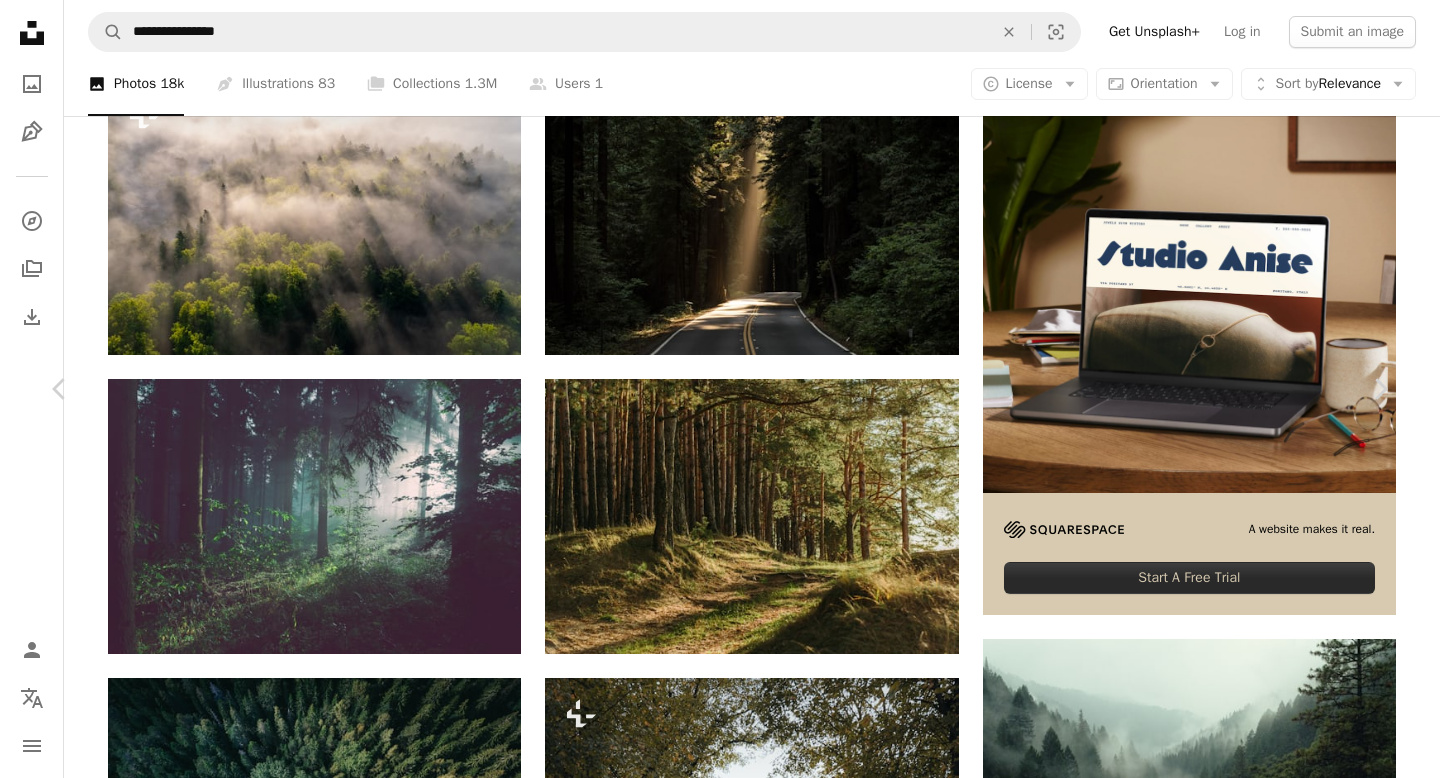 scroll, scrollTop: 675, scrollLeft: 0, axis: vertical 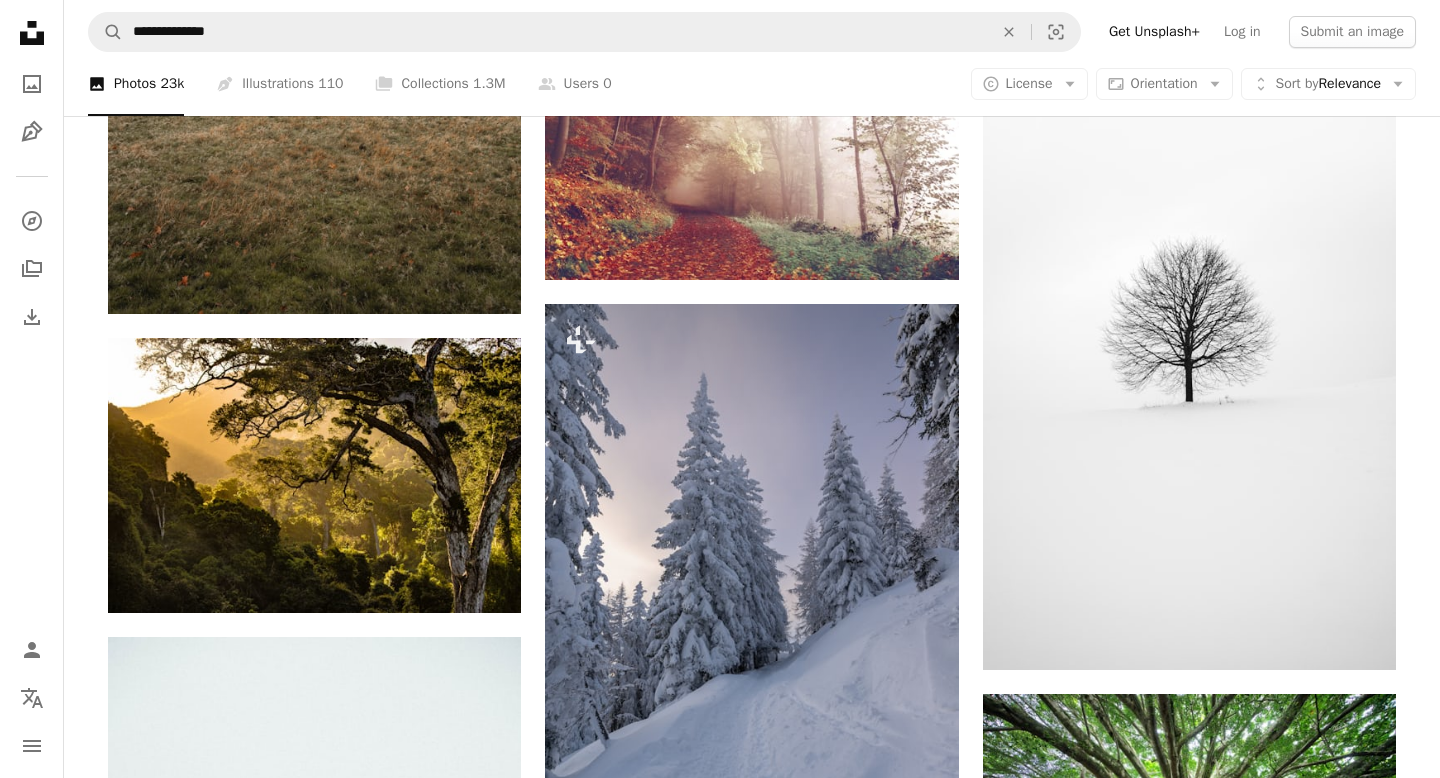 click at bounding box center [1189, 1132] 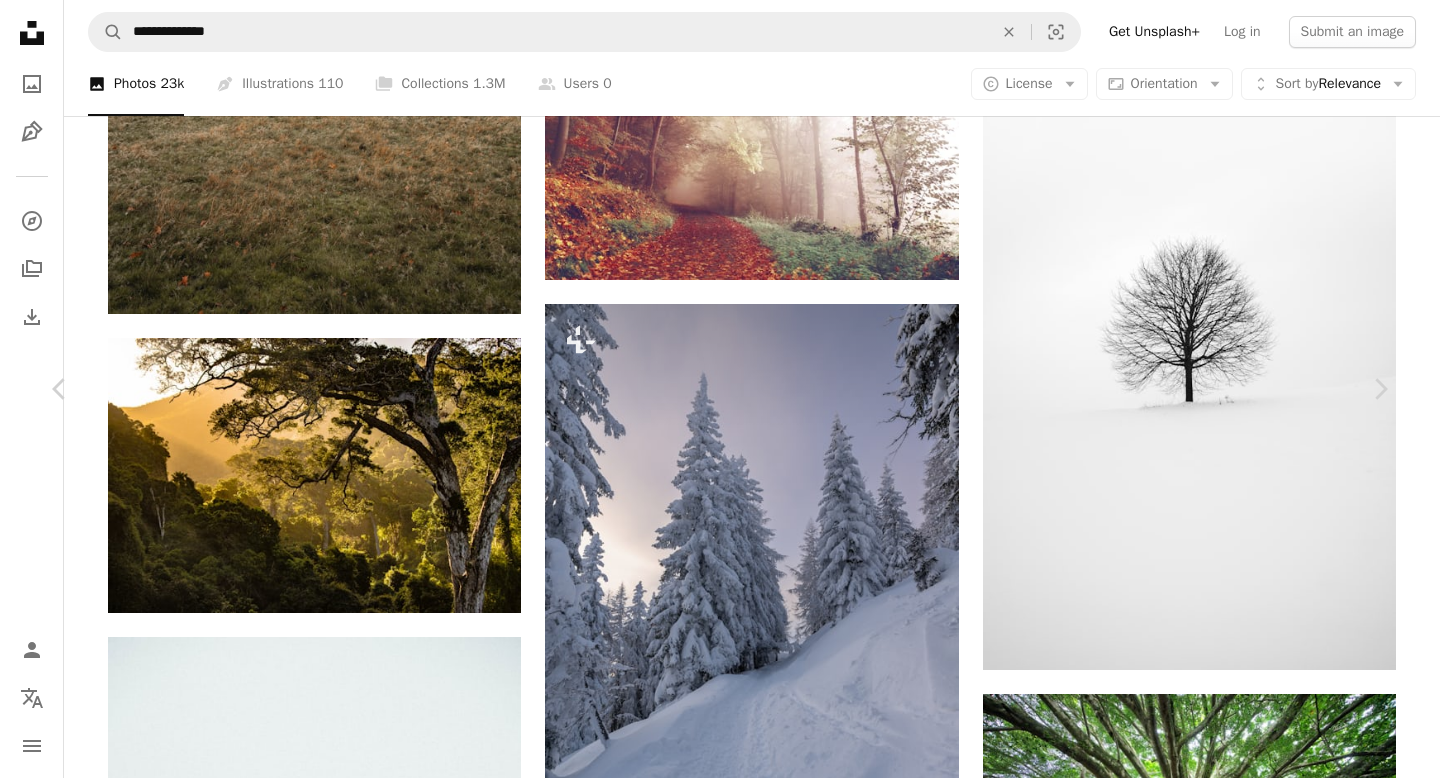 click on "Download free" at bounding box center [1191, 5373] 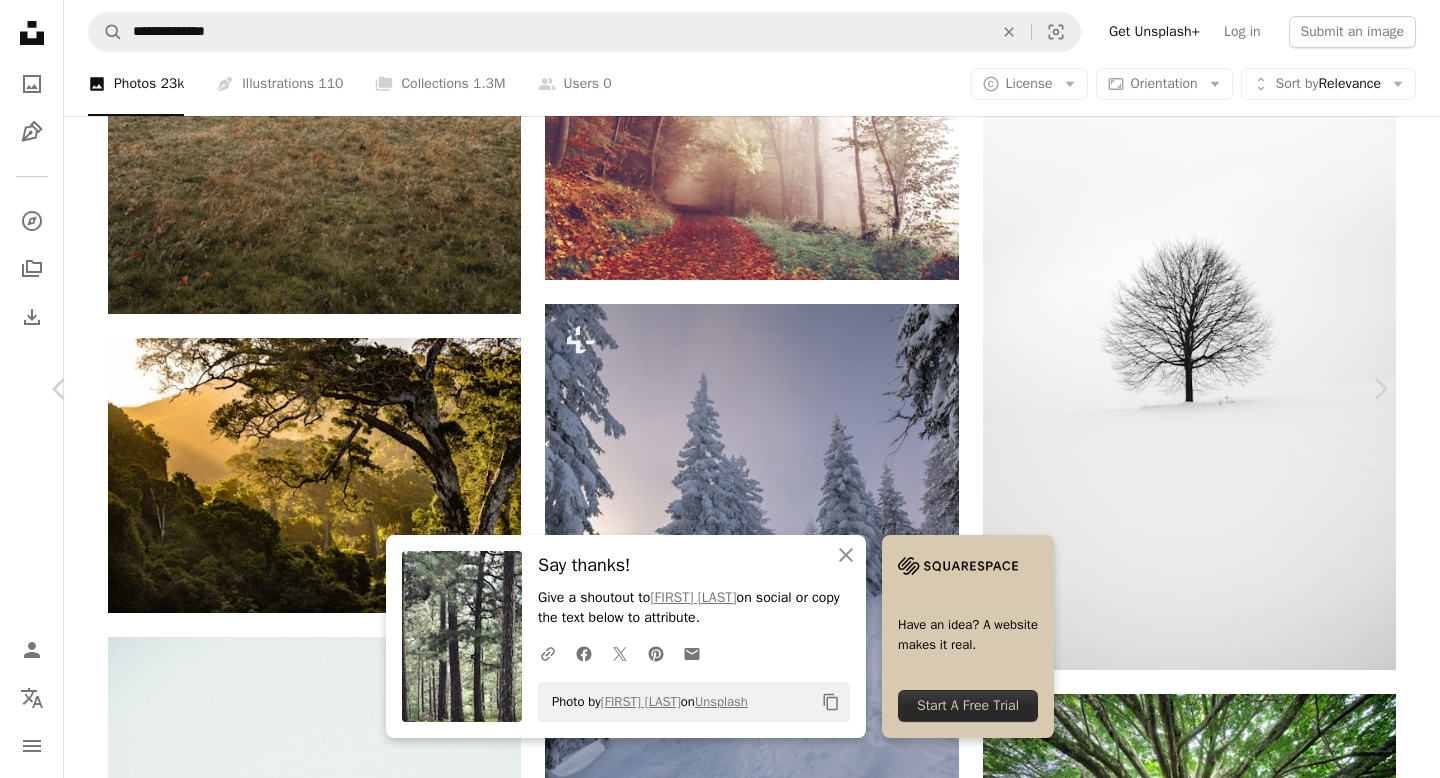 scroll, scrollTop: 6748, scrollLeft: 0, axis: vertical 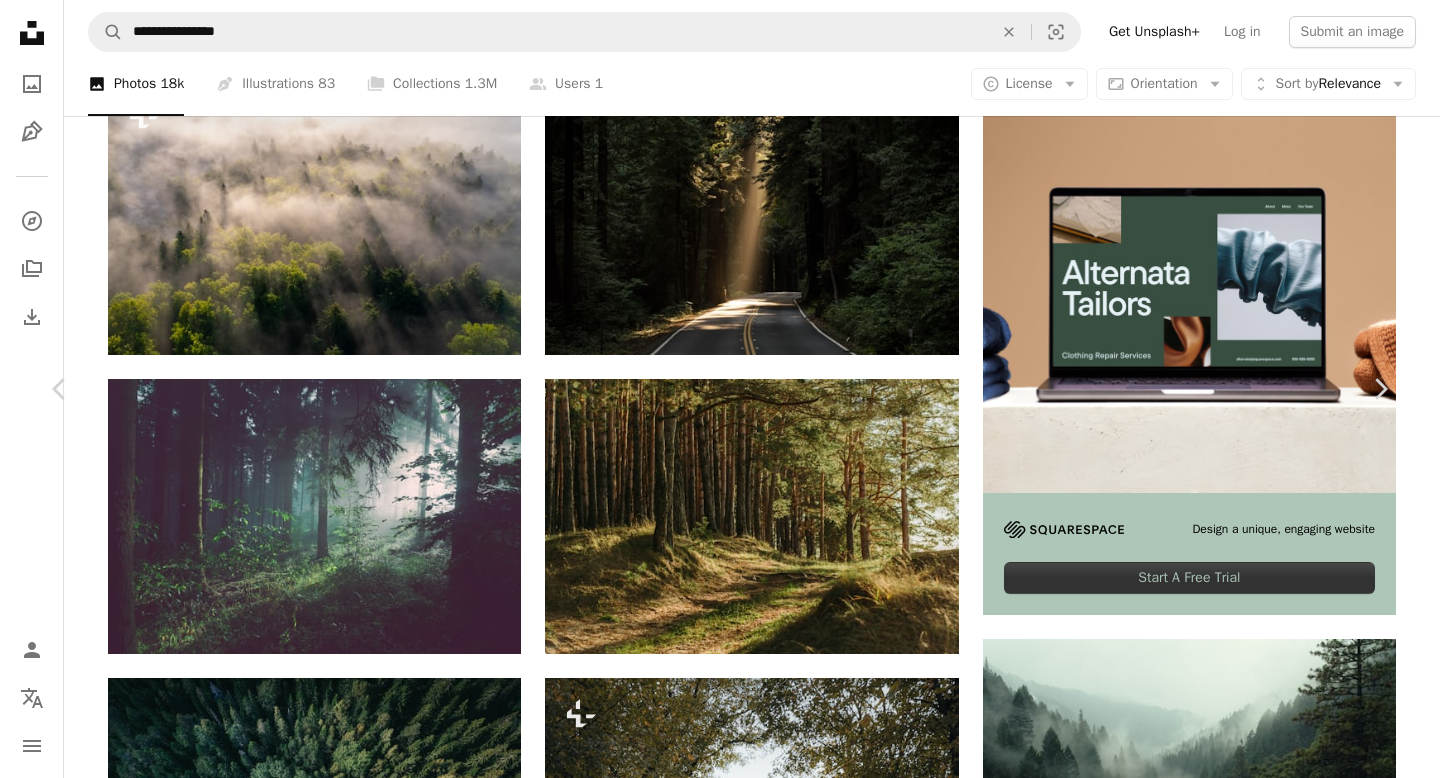 click on "forest background" at bounding box center (211, 7402) 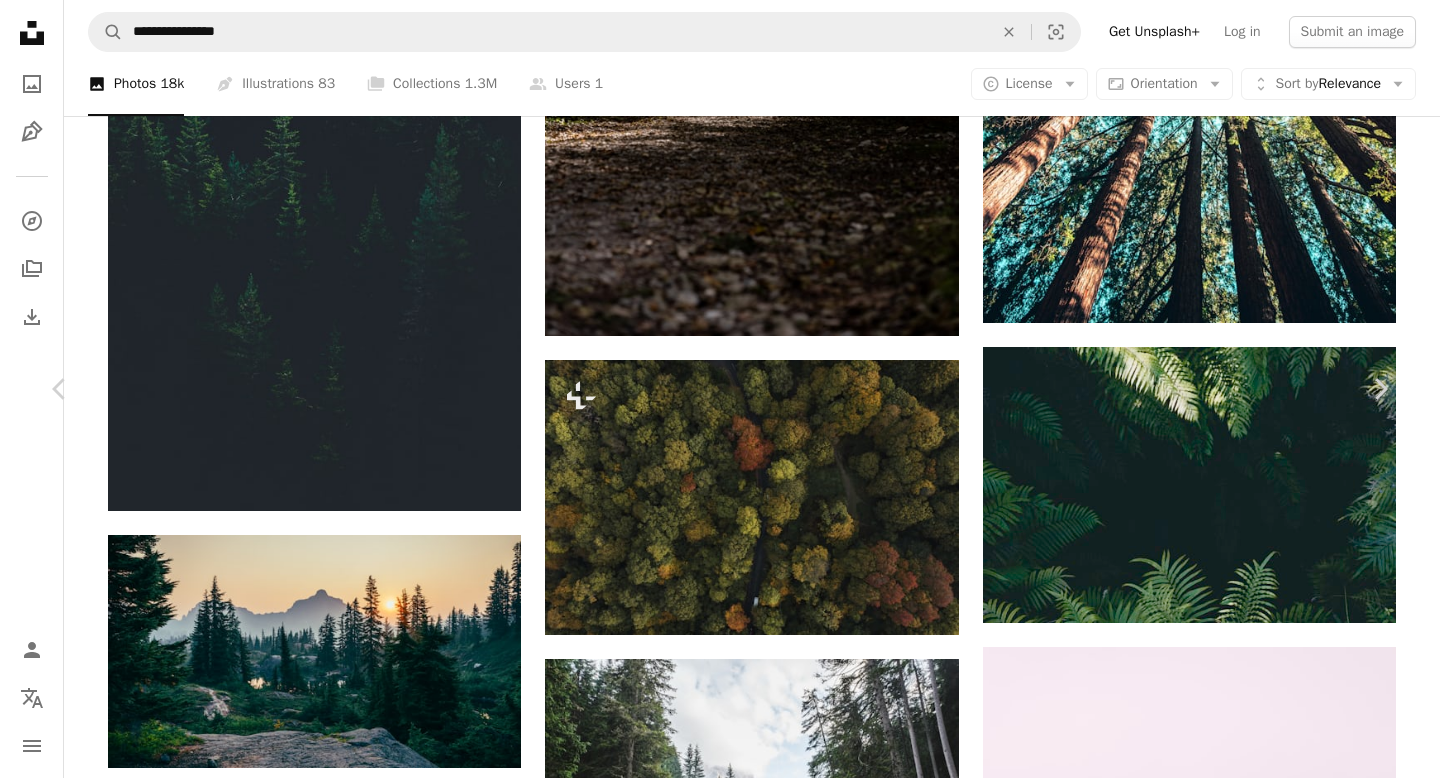 scroll, scrollTop: 420, scrollLeft: 0, axis: vertical 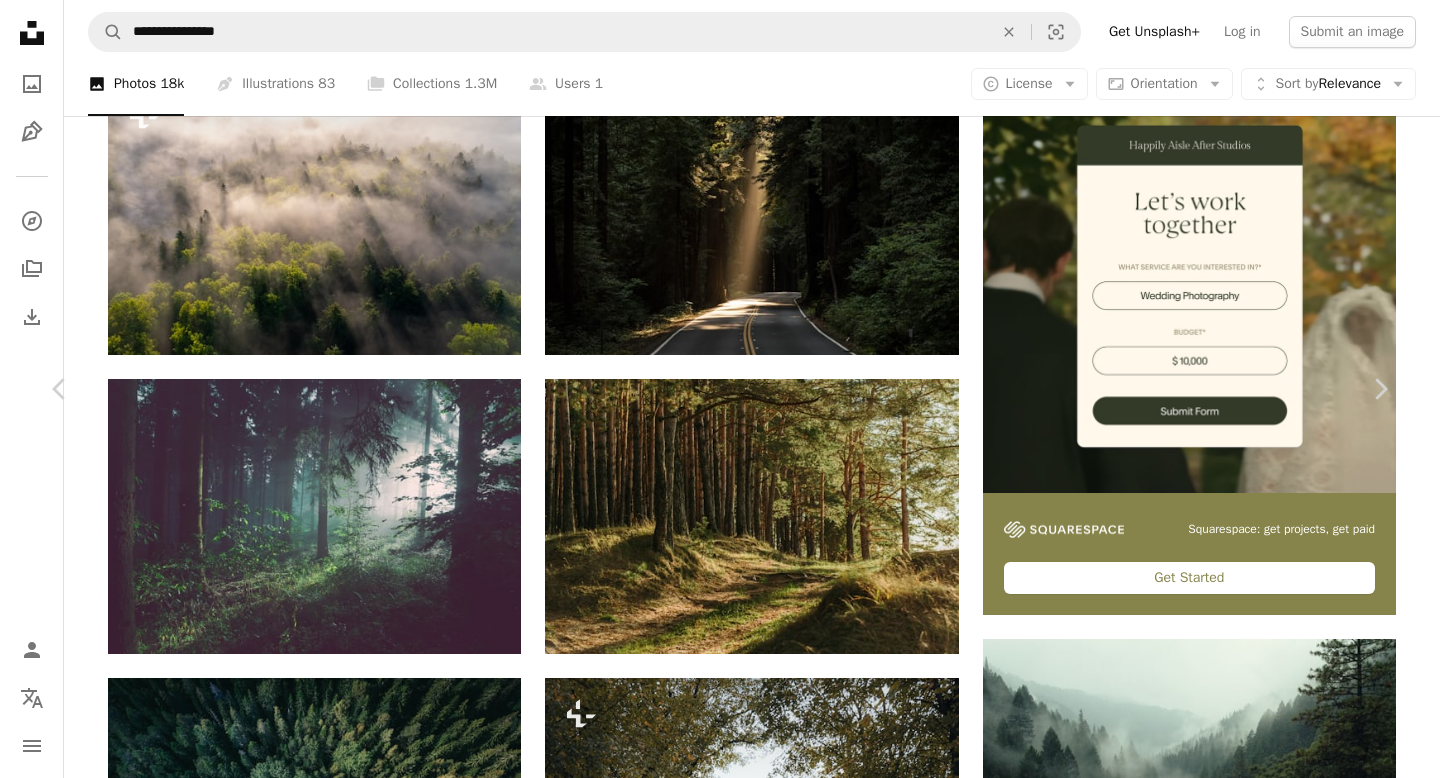 click at bounding box center [325, 7441] 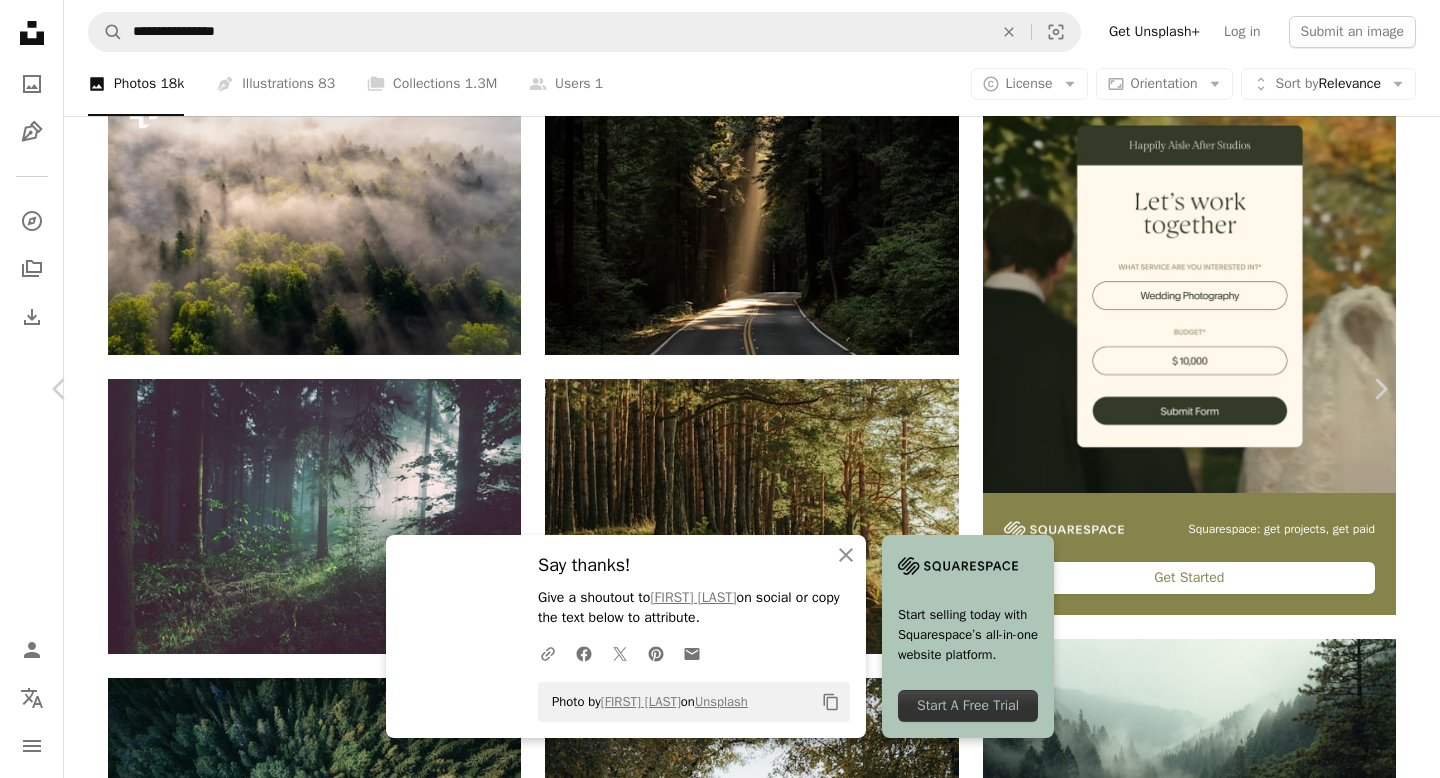 scroll, scrollTop: 3267, scrollLeft: 0, axis: vertical 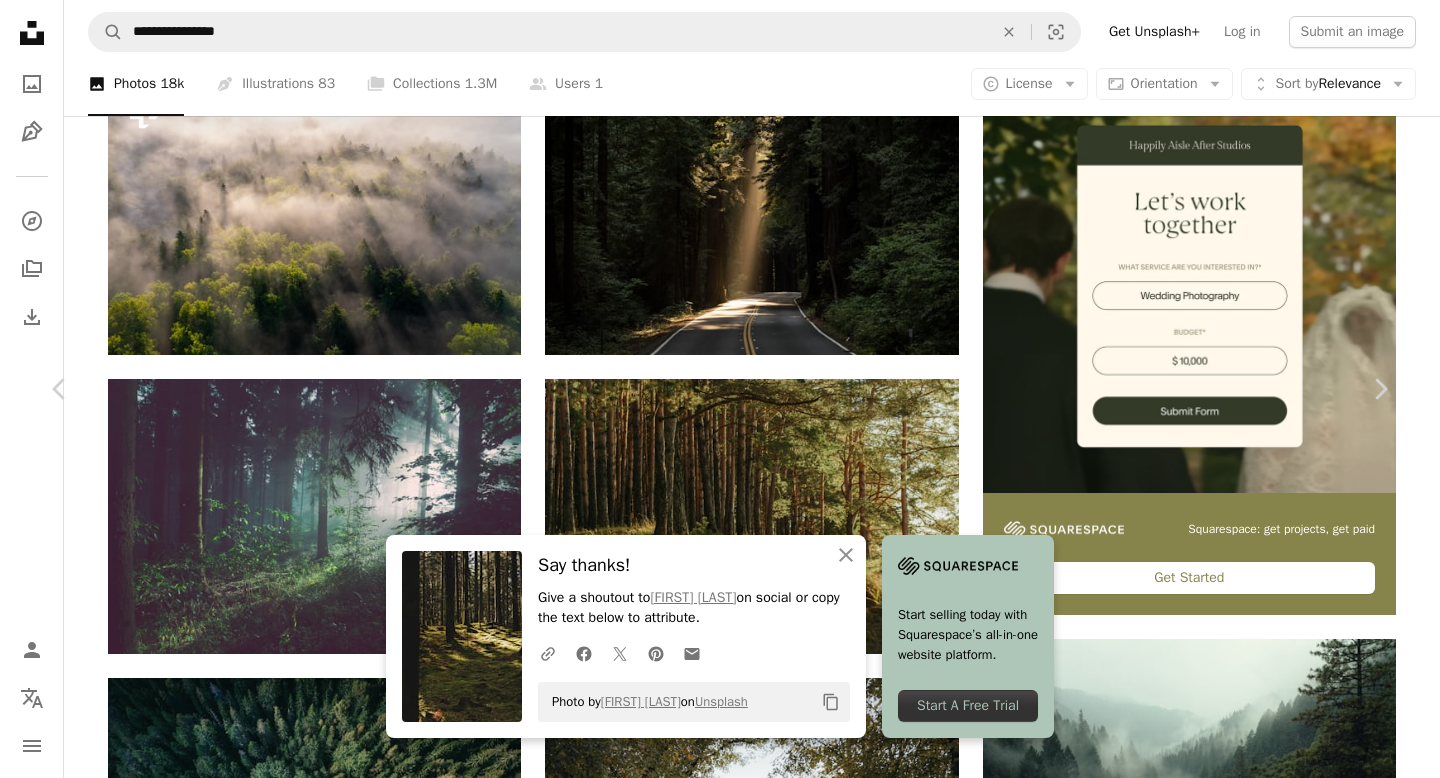 click at bounding box center [1099, 7356] 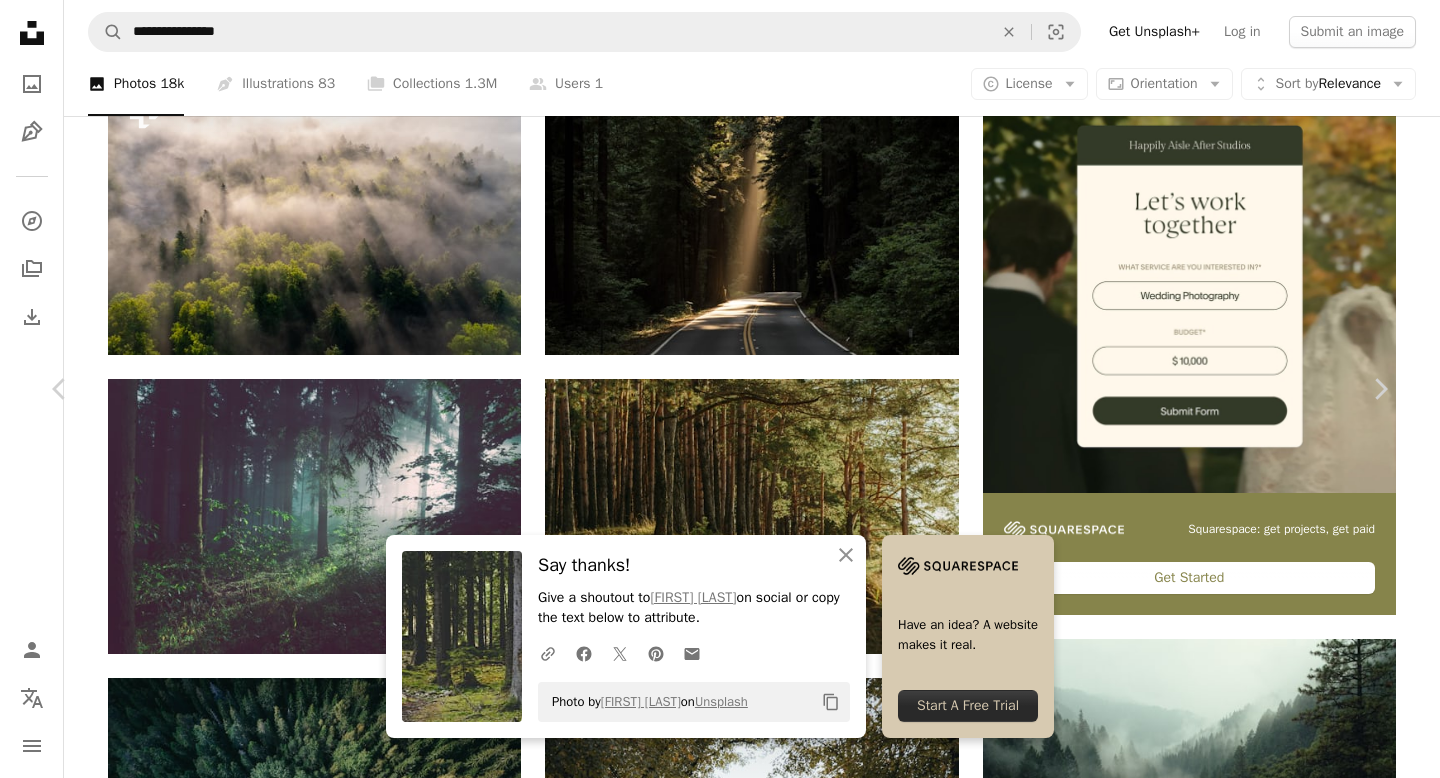 click on "An X shape Chevron left Chevron right An X shape Close Say thanks! Give a shoutout to  [FIRST] [LAST]  on social or copy the text below to attribute. A URL sharing icon (chains) Facebook icon X (formerly Twitter) icon Pinterest icon An envelope Photo by  [FIRST] [LAST]  on  Unsplash
Copy content Have an idea? A website makes it real. Start A Free Trial [FIRST] [LAST] [USERNAME] A heart A plus sign Edit image   Plus sign for Unsplash+ Download free Chevron down Zoom in Views [NUMBER] Downloads [NUMBER] A forward-right arrow Share Info icon Info More Actions Calendar outlined Published on  [DATE], [YEAR] Camera NIKON CORPORATION, NIKON D5200 Safety Free to use under the  Unsplash License forest land green plant grass jungle sunlight rainforest outdoors ground vegetation woodland tree trunk grove Backgrounds Browse premium related images on iStock  |  Save 20% with code UNSPLASH20 View more on iStock  ↗ Related images A heart A plus sign [FIRST] [LAST] Arrow pointing down Plus sign for Unsplash+ A heart A plus sign For" at bounding box center (720, 7300) 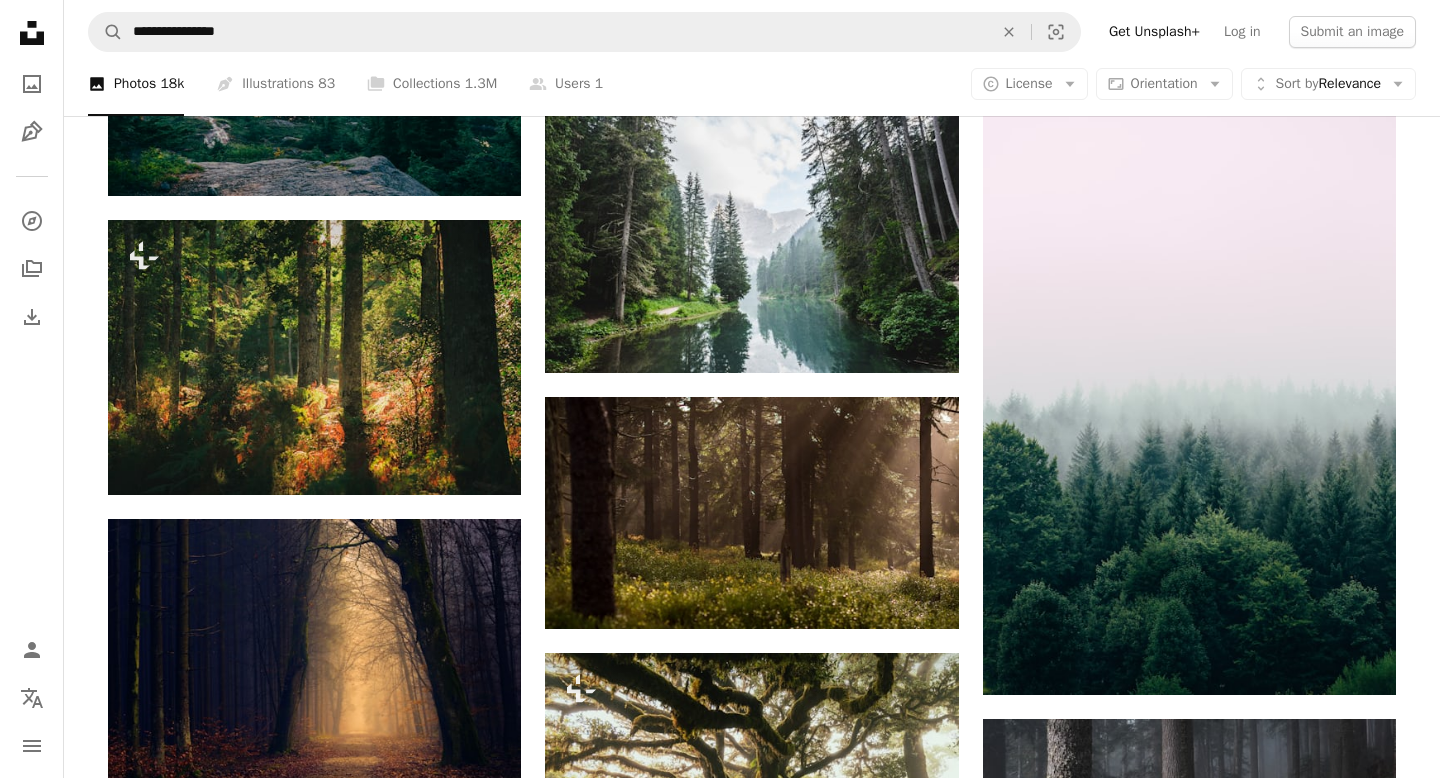 scroll, scrollTop: 3471, scrollLeft: 0, axis: vertical 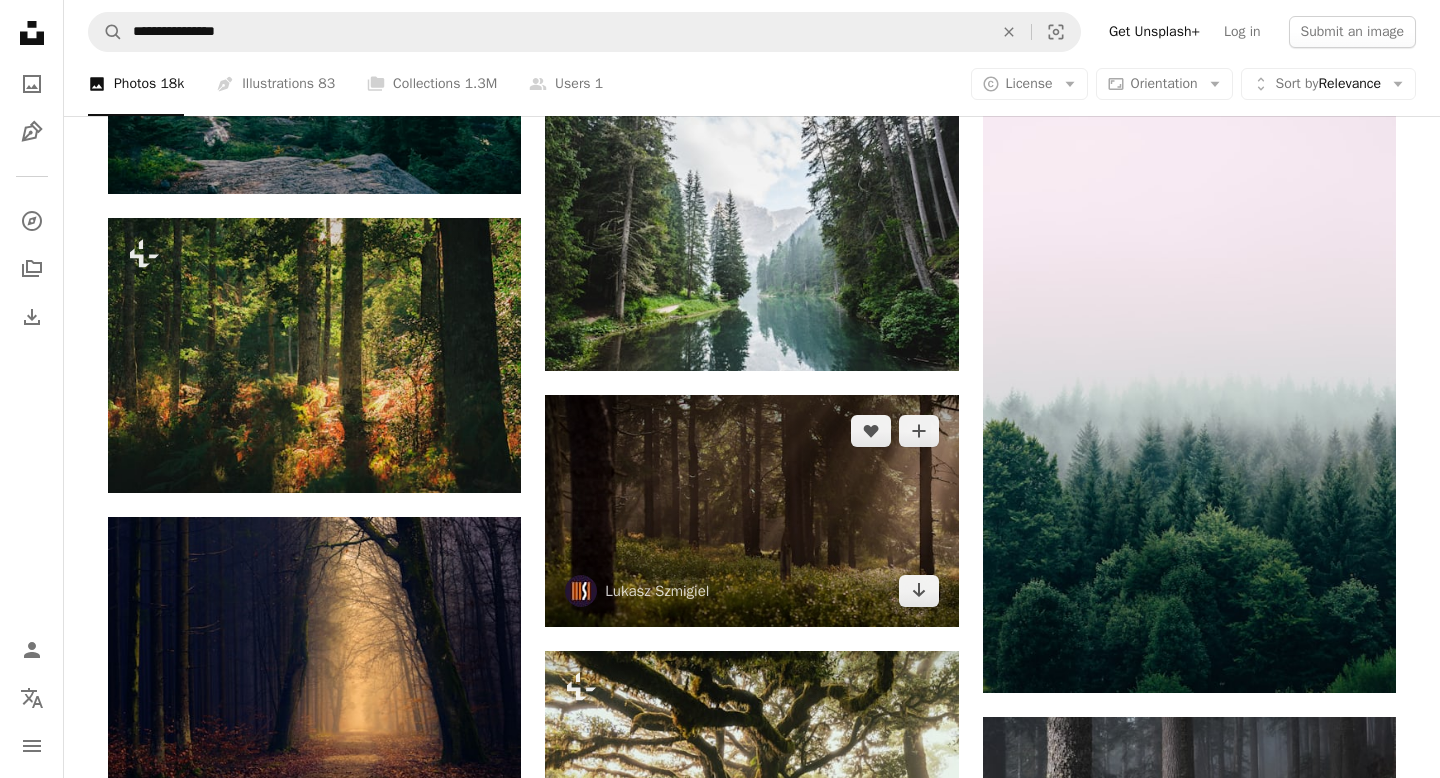 click at bounding box center [751, 511] 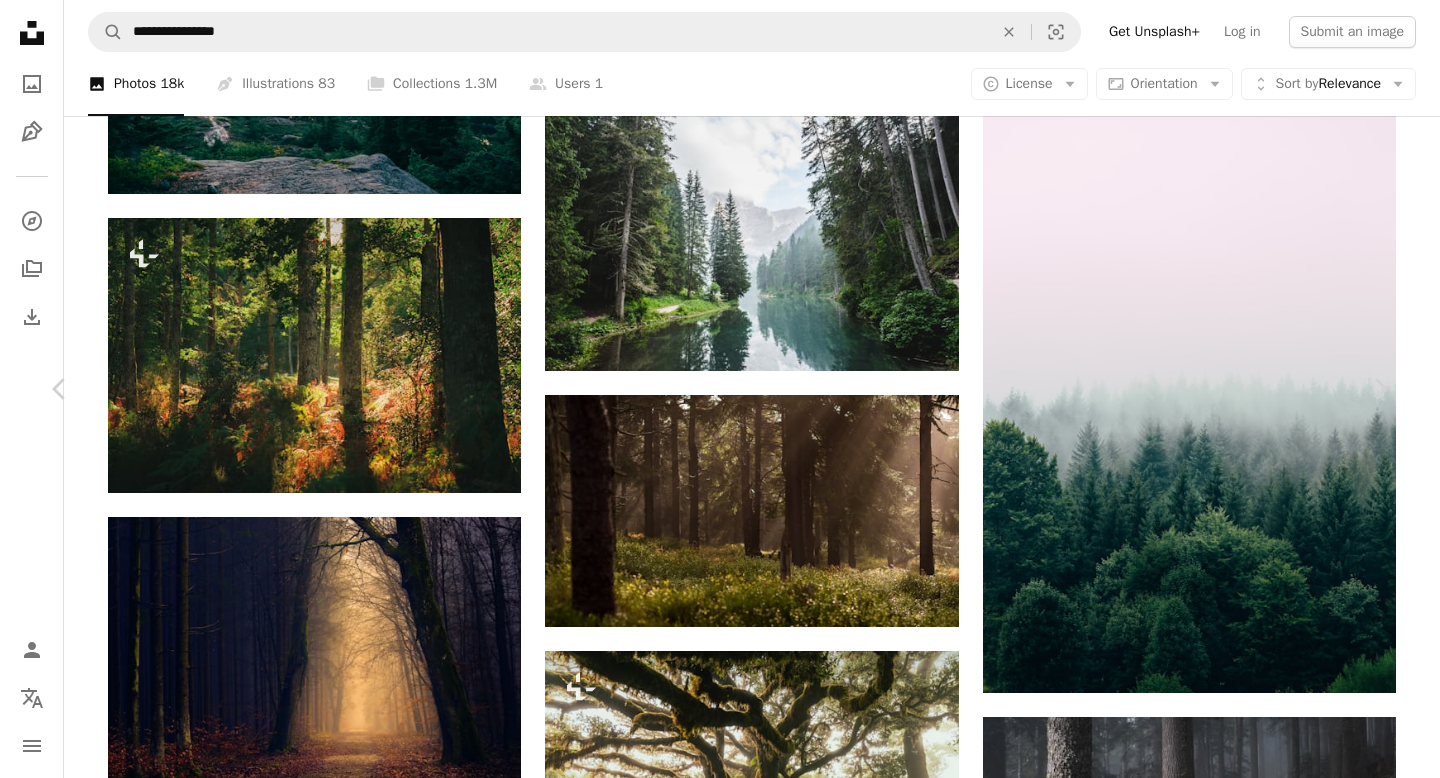 click on "Download free" at bounding box center (1191, 3907) 